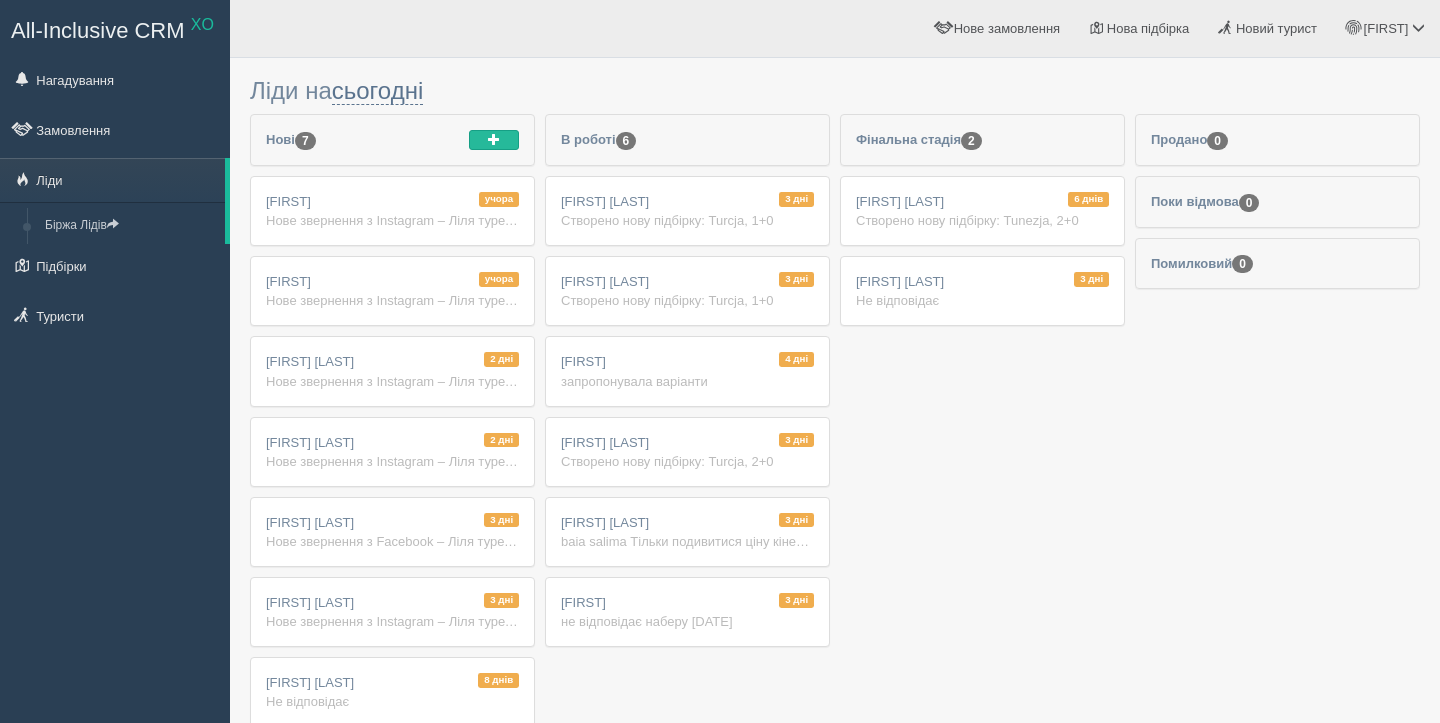 scroll, scrollTop: 0, scrollLeft: 0, axis: both 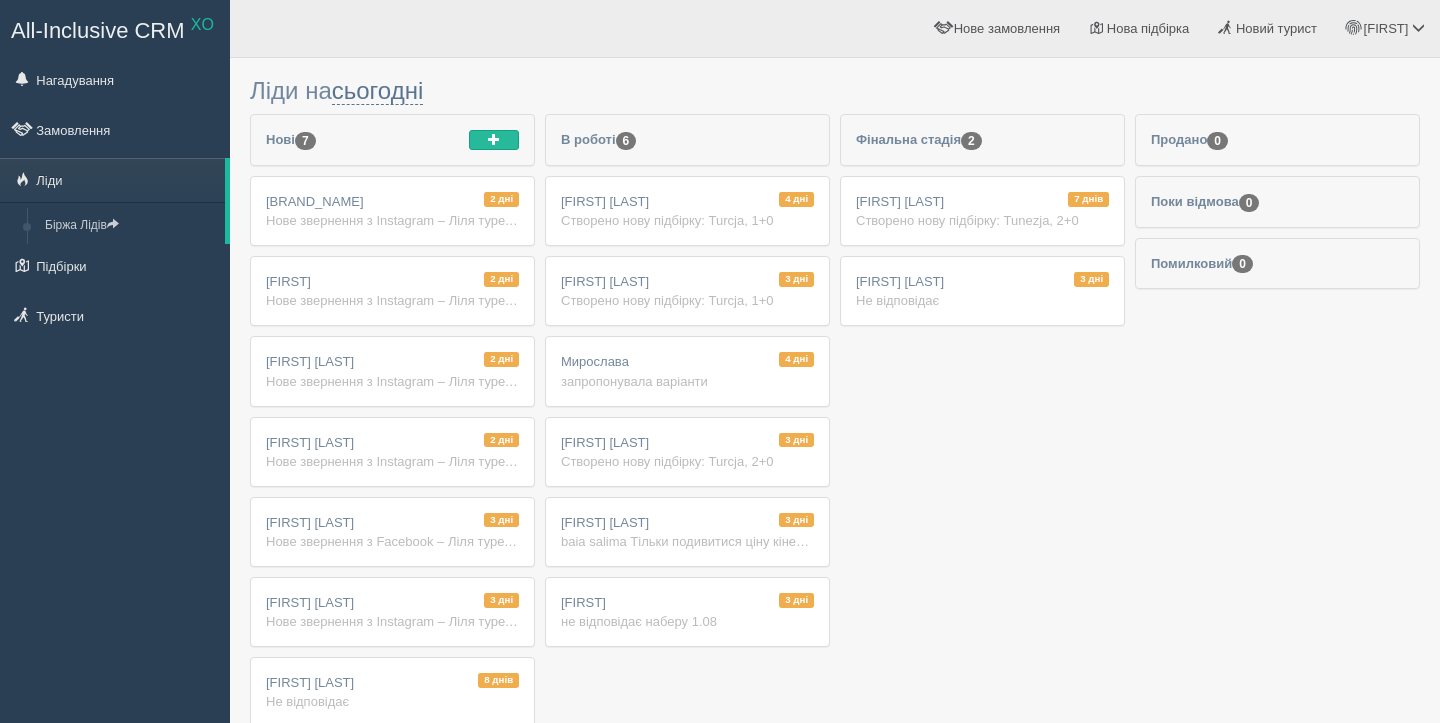 click on "2 дні      [FIRST]
Нове звернення з Instagram – Ліля туреччина baia salima
Ім'я: [FIRST]
Телефон: [PHONE]
Реклама Instagram: baia salima ліди
які дати ви розглядаєте для подорожі?: [DATE].25
на який меседжер зручно отримати пропозицію (telegram, viber, whatsapp)?: Вайбер" at bounding box center [392, 211] 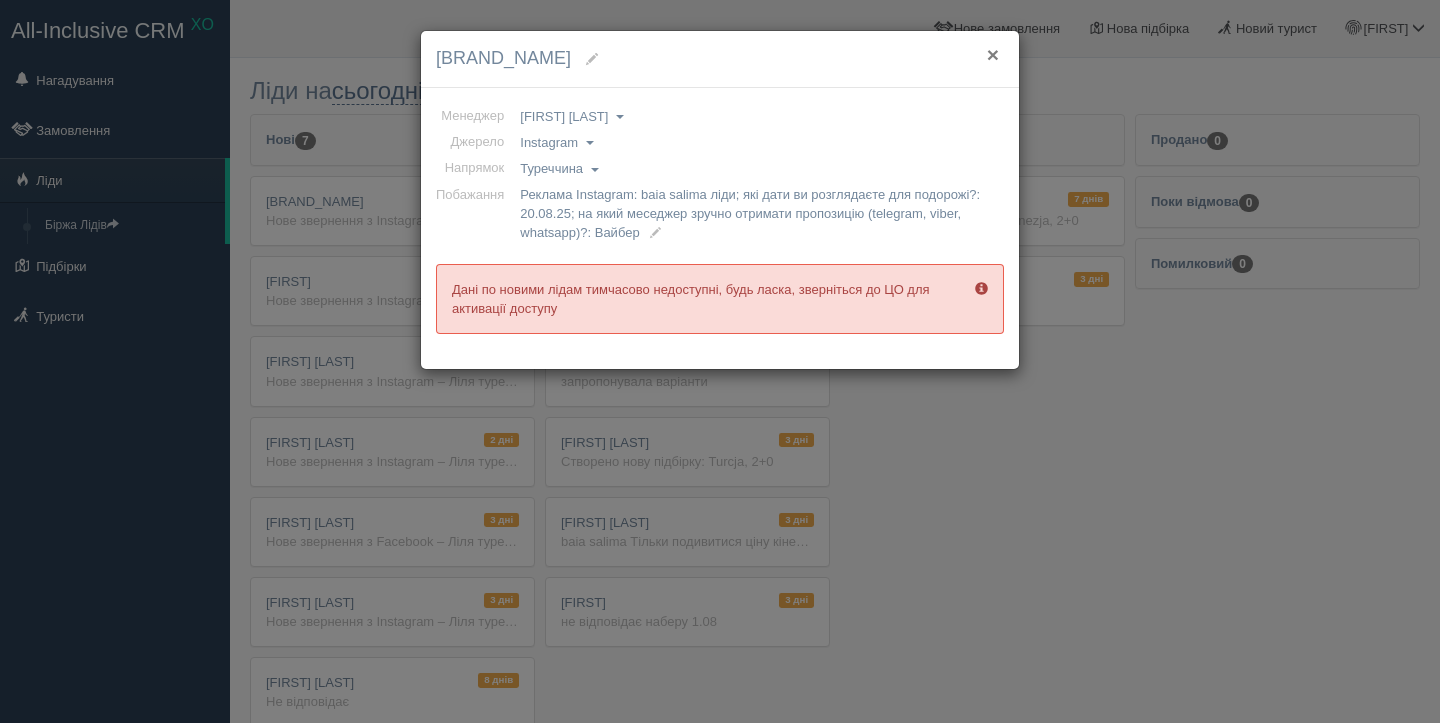 click on "×" at bounding box center [993, 54] 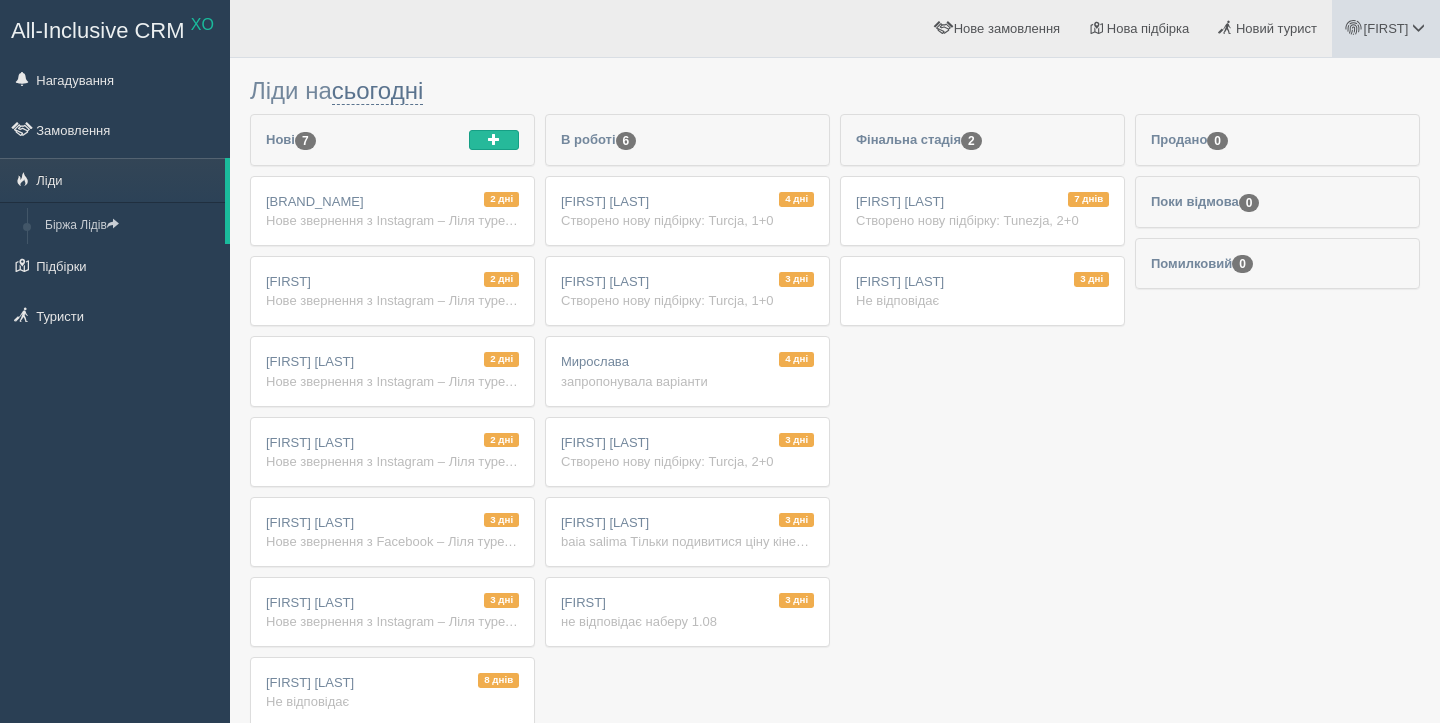 click on "[FIRST]" at bounding box center (1386, 28) 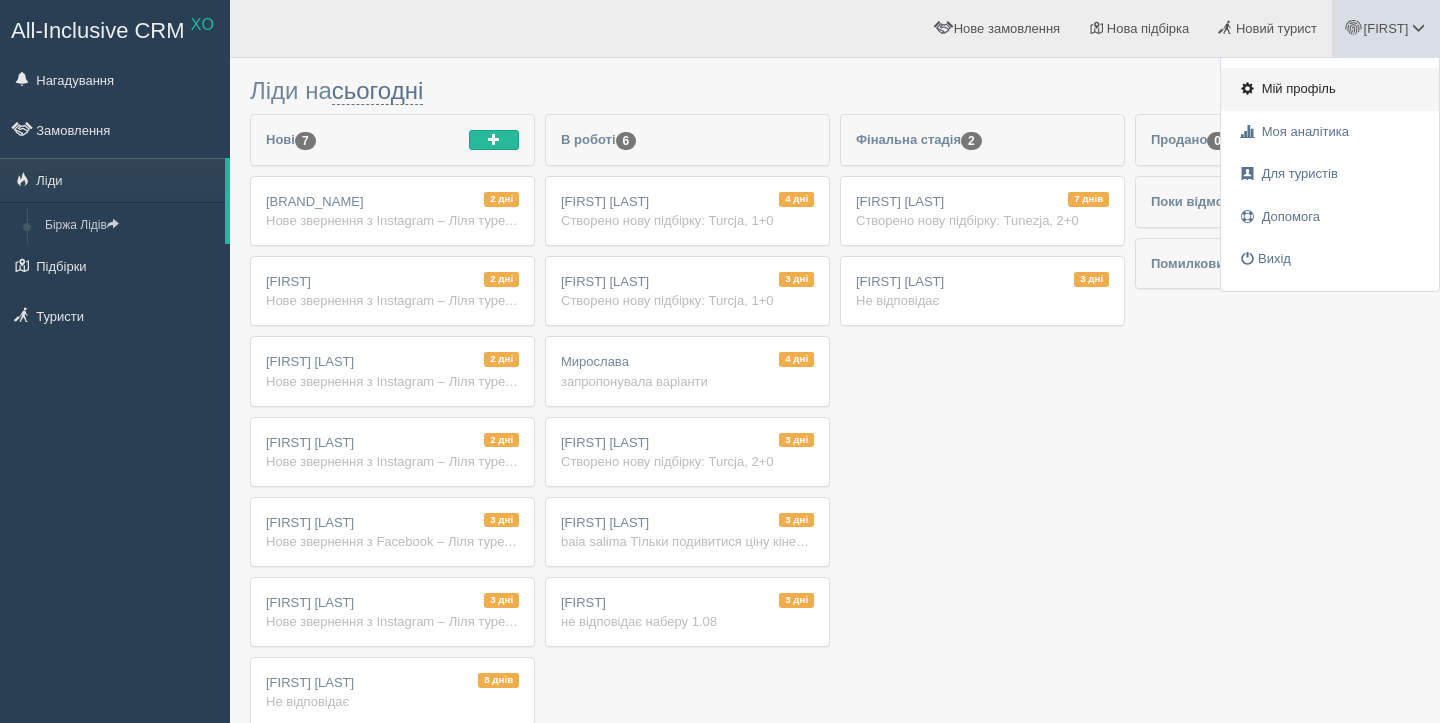 click on "Мій профіль" at bounding box center [1299, 88] 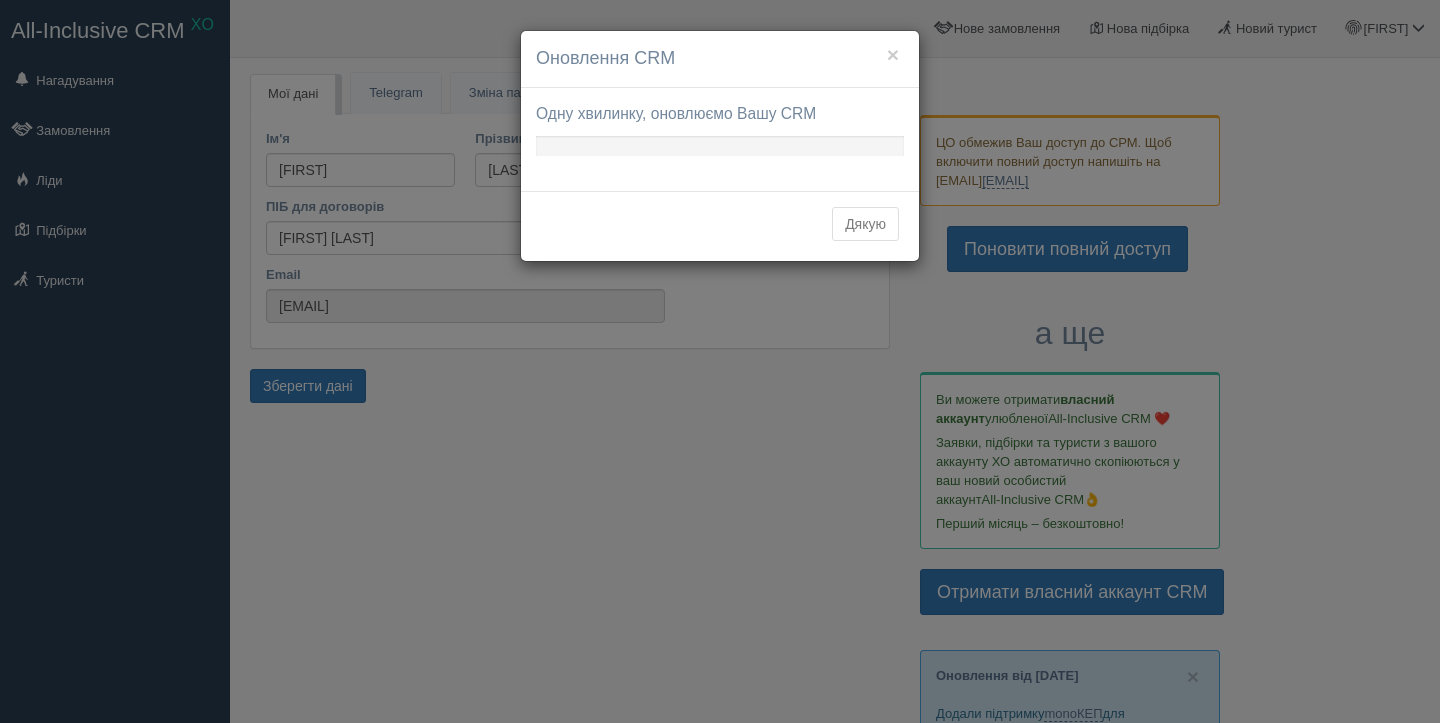 scroll, scrollTop: 0, scrollLeft: 0, axis: both 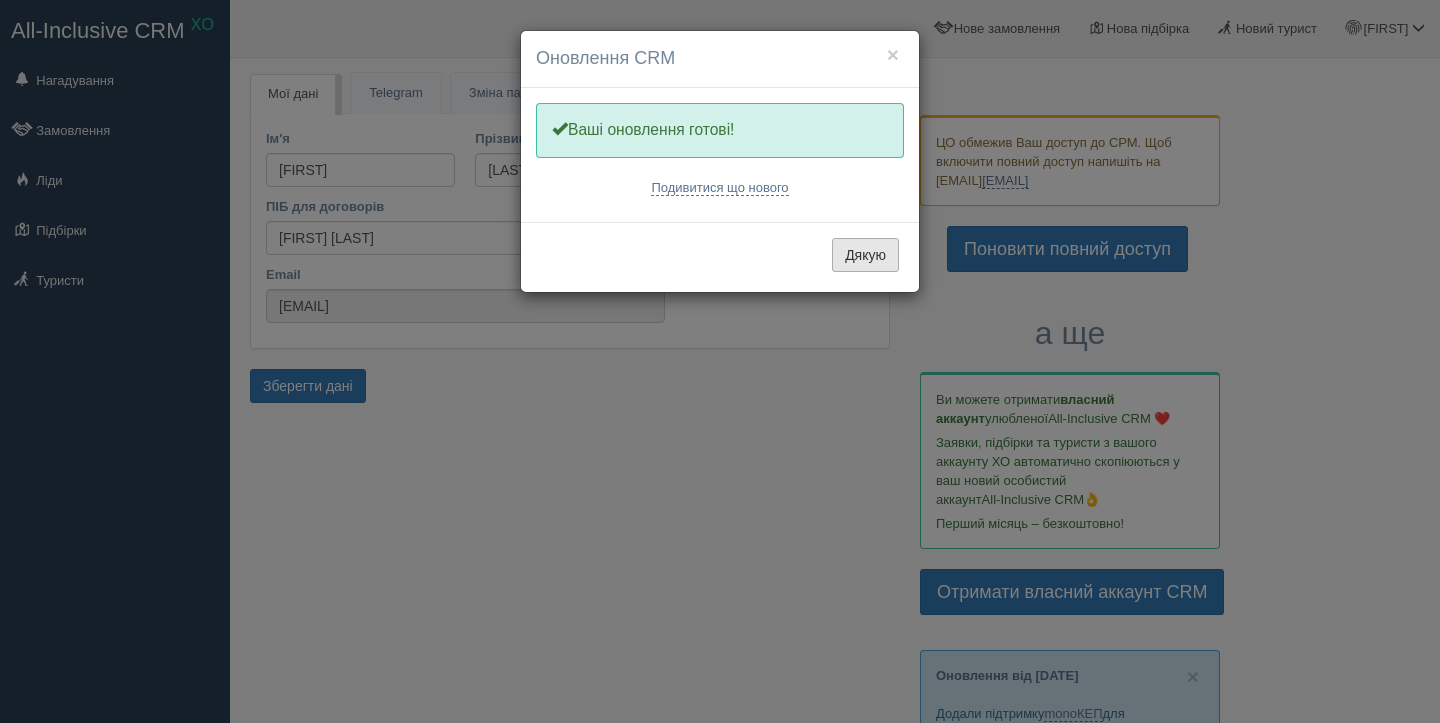 click on "Дякую" at bounding box center [865, 255] 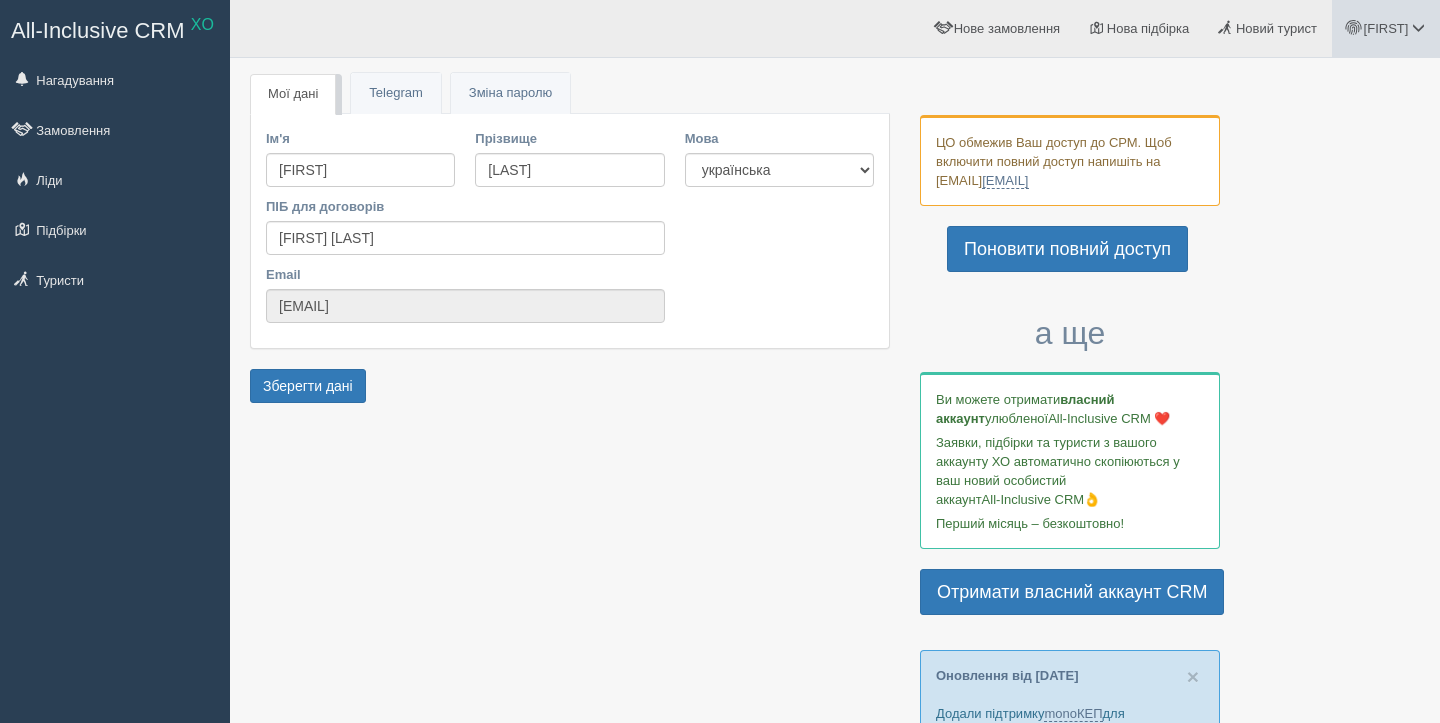 click on "[FIRST]" at bounding box center [1386, 28] 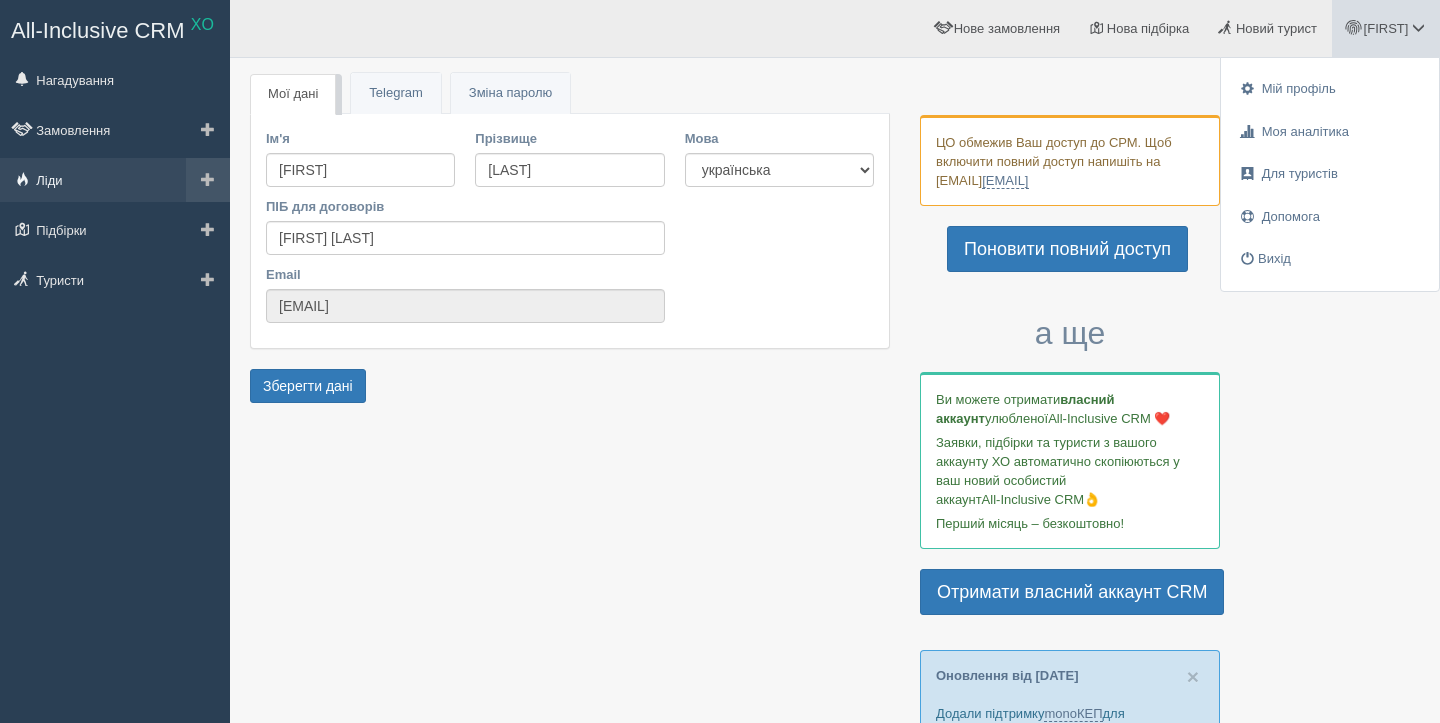 click on "Ліди" at bounding box center [115, 180] 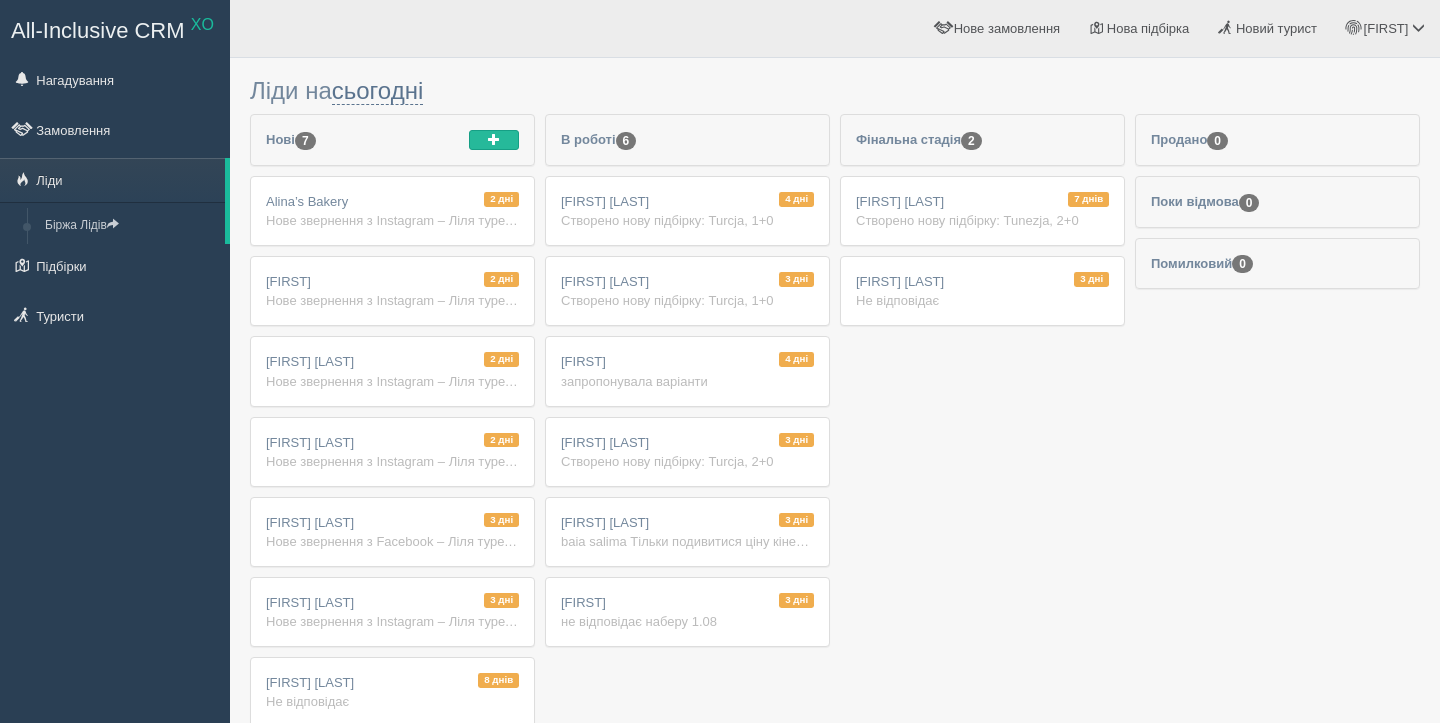 scroll, scrollTop: 0, scrollLeft: 0, axis: both 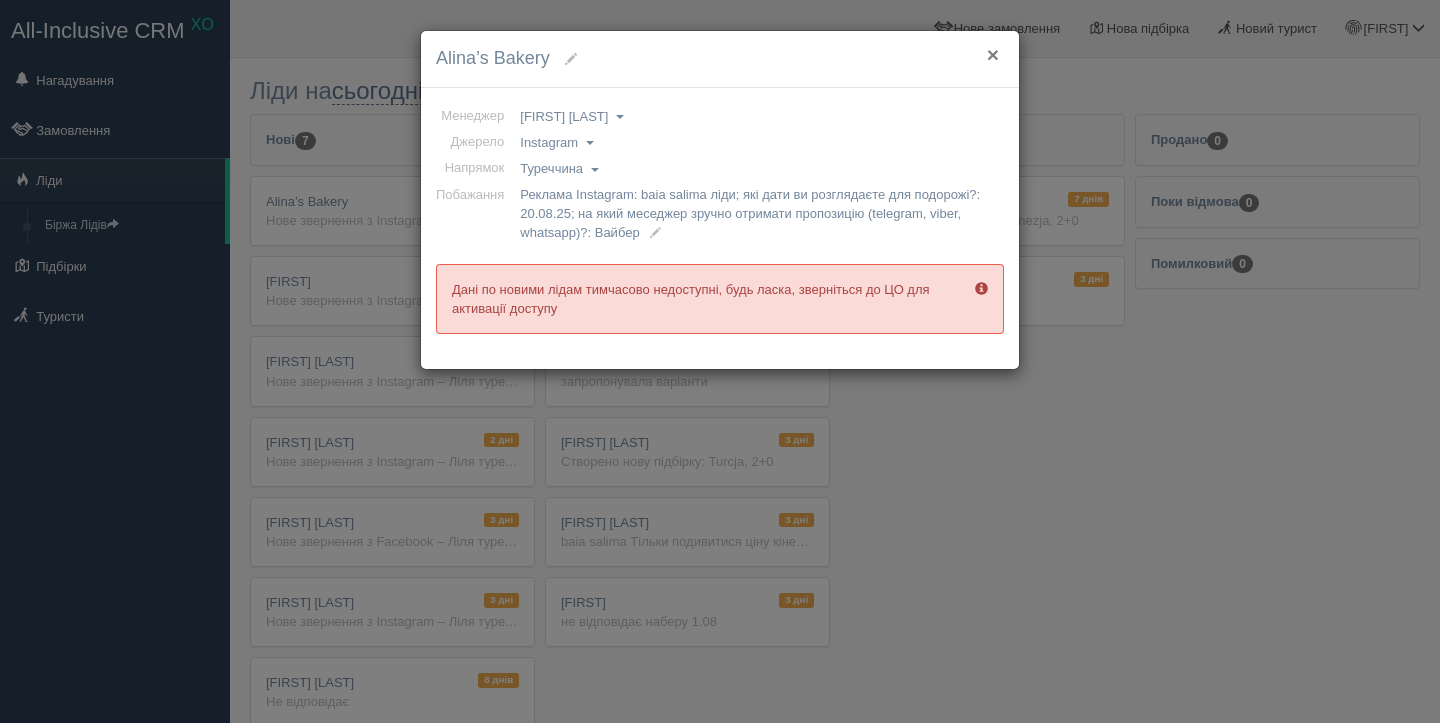 click on "×" at bounding box center (993, 54) 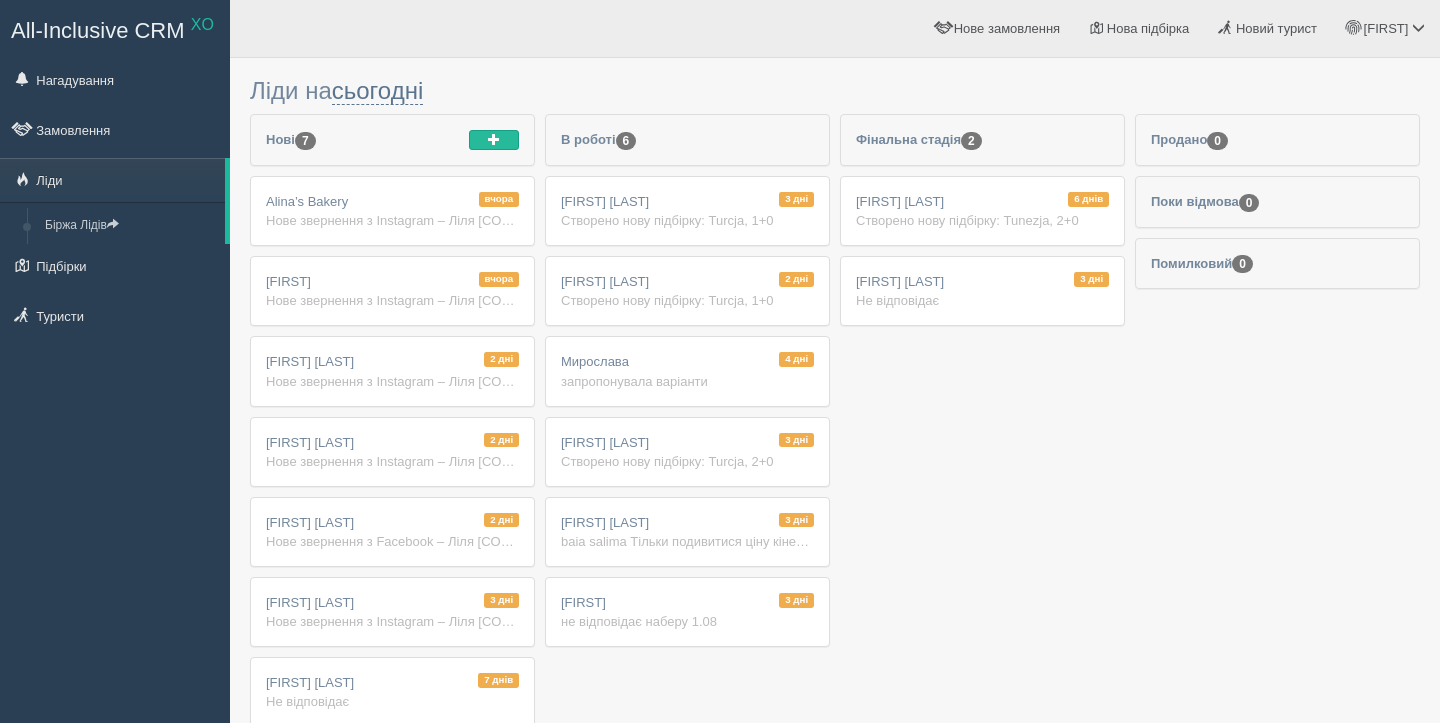 scroll, scrollTop: 0, scrollLeft: 0, axis: both 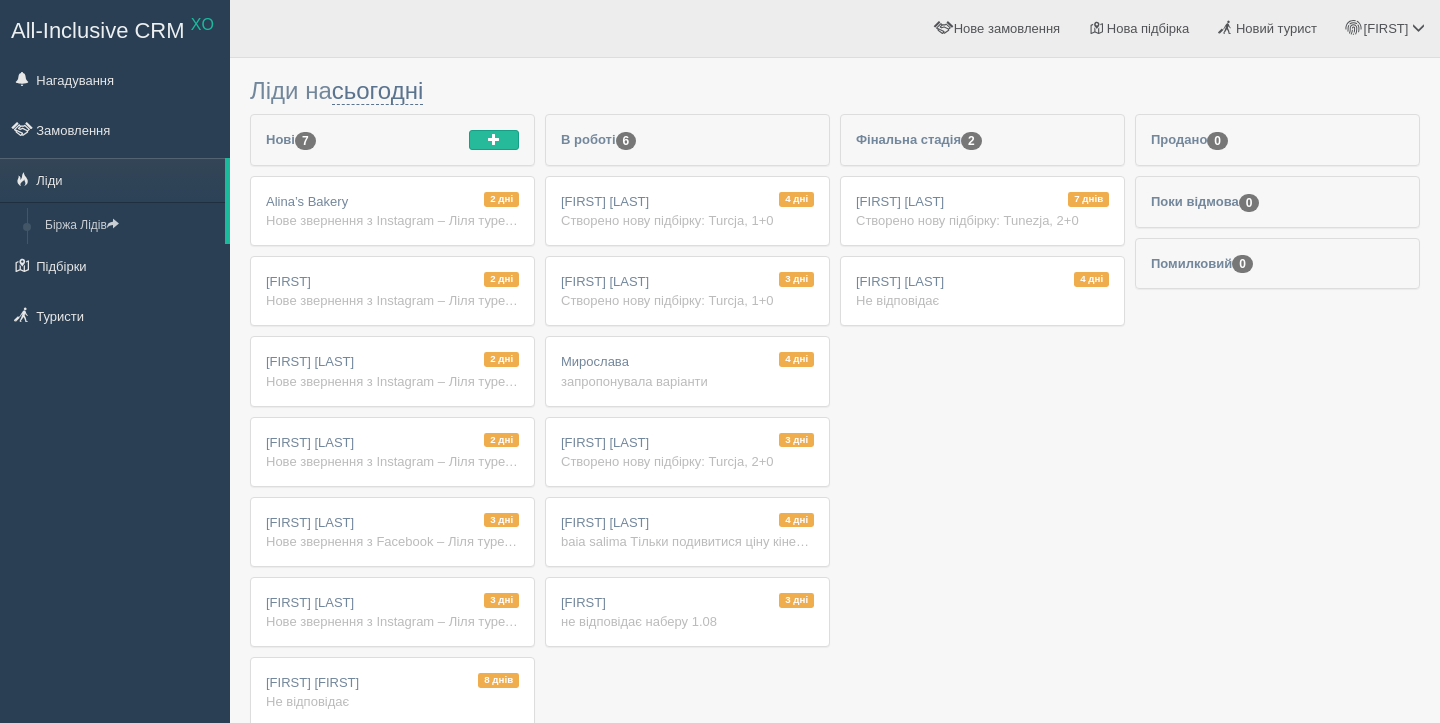 click on "Нове звернення з Instagram – Ліля туреччина baia salima
Ім'я: Alina’s Bakery
Телефон: [PHONE]
Реклама Instagram: baia salima ліди
які дати ви розглядаєте для подорожі?: 20.08.25
на який меседжер зручно отримати пропозицію (telegram, viber, whatsapp)?: Вайбер" at bounding box center [392, 220] 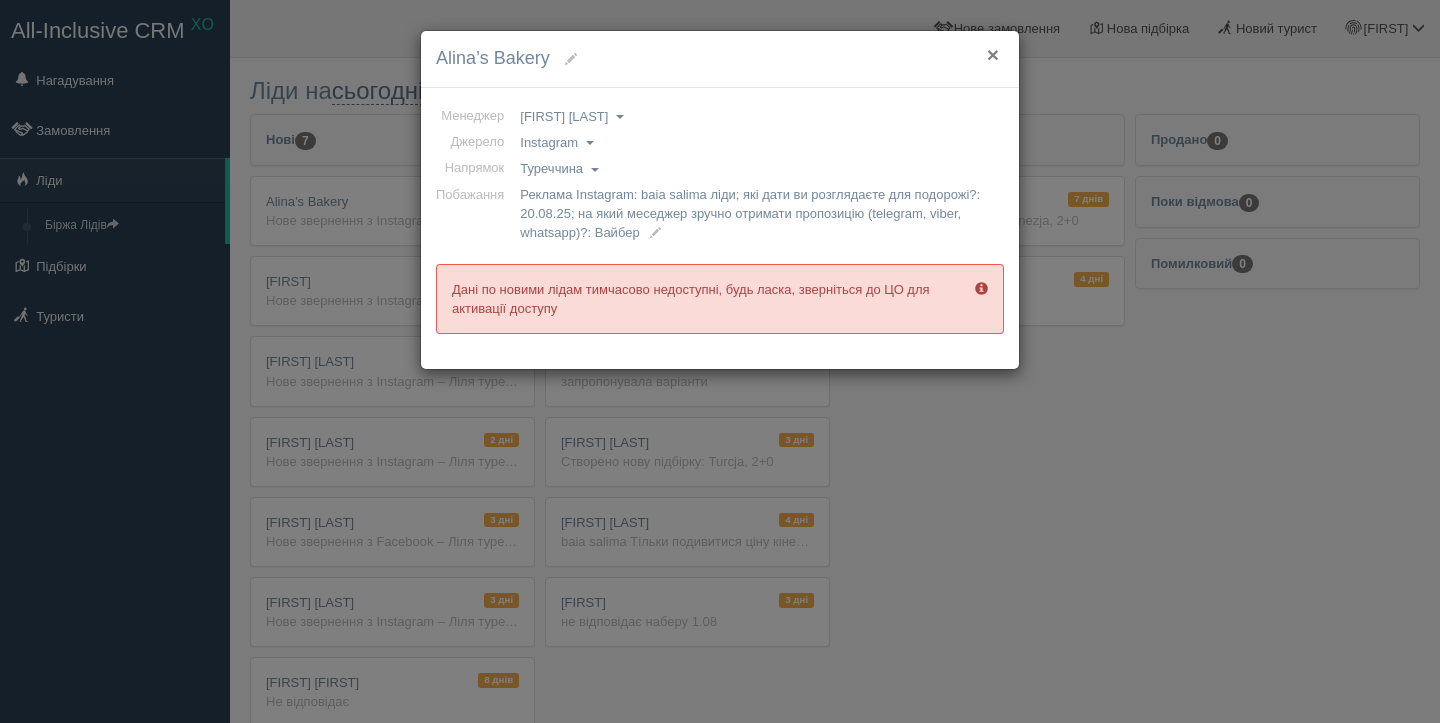click on "×" at bounding box center [993, 54] 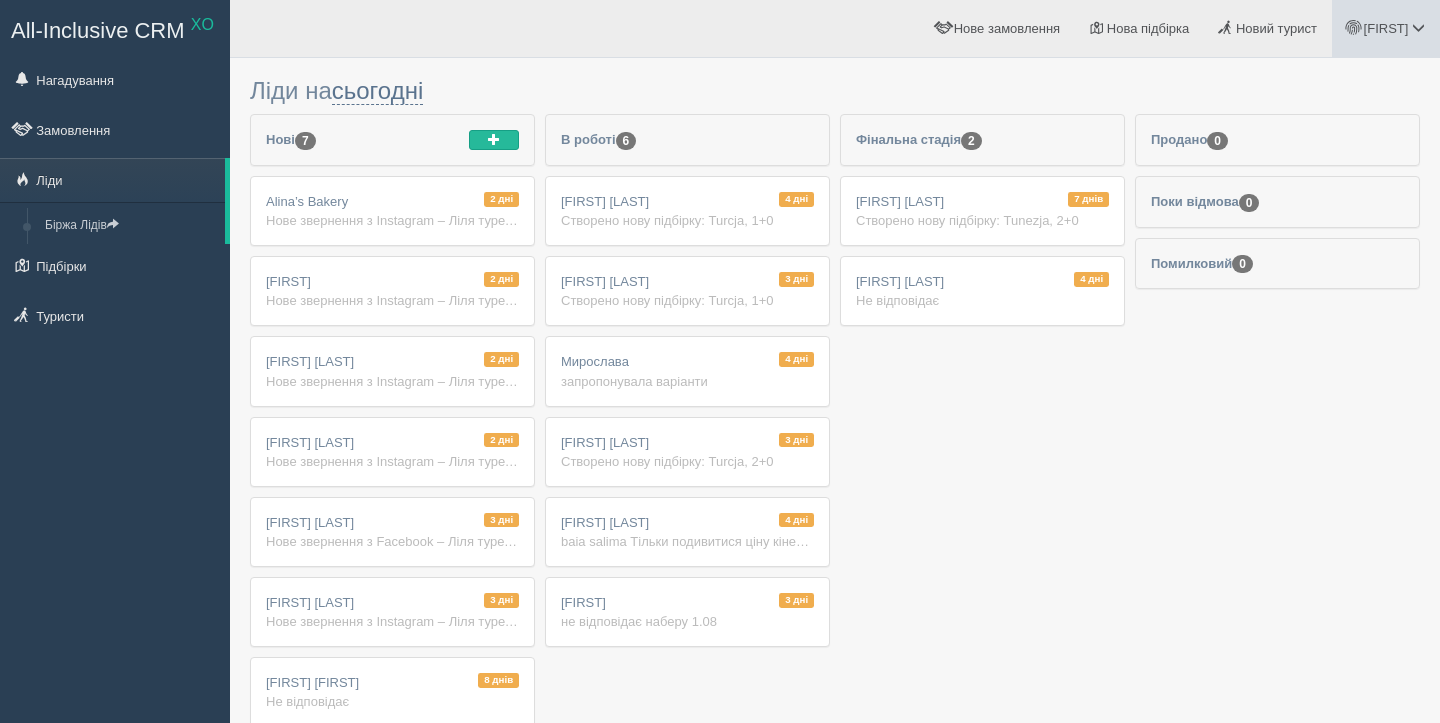 click on "[FIRST]" at bounding box center (1386, 28) 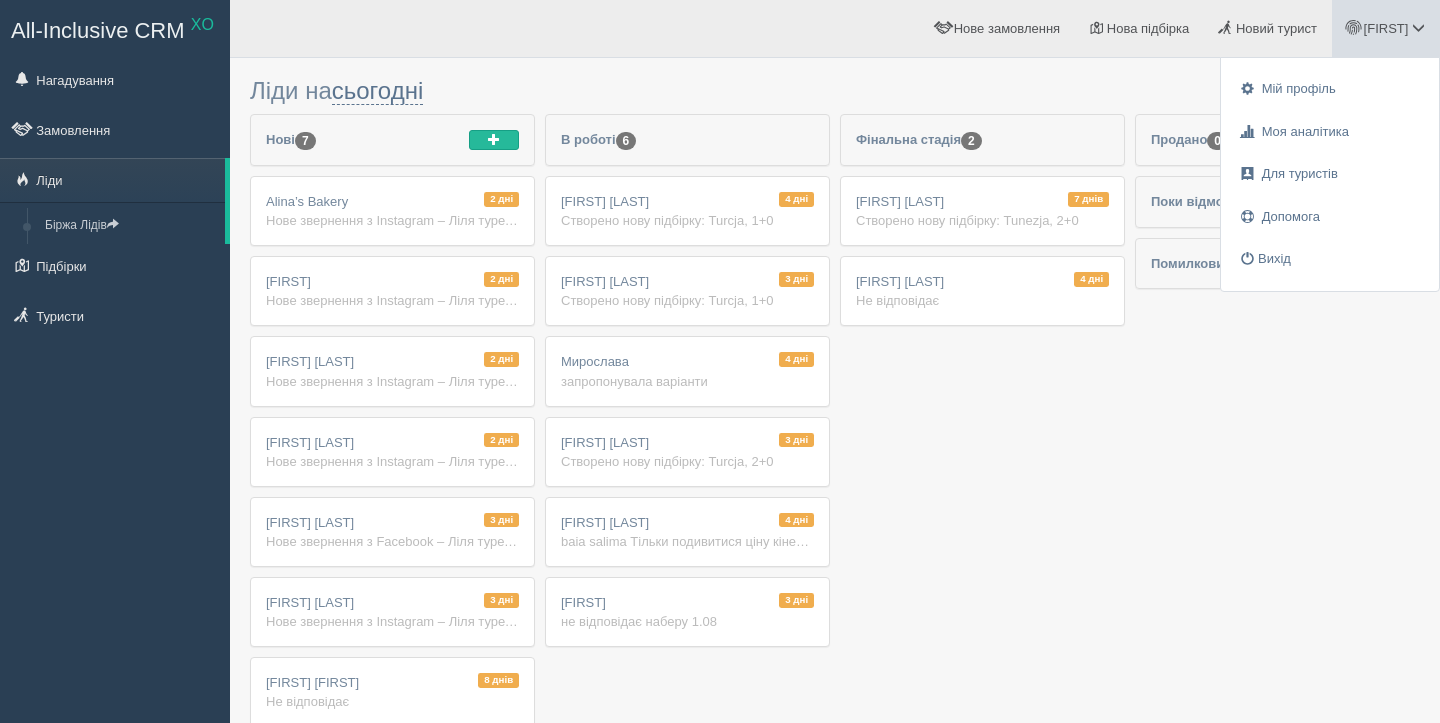 click on "Фінальна стадія
2
7 днів      [FIRST] [LAST]
Створено нову підбірку: Tunezja, 2+0
4 дні      [FIRST] [LAST]
Не відповідає" at bounding box center [982, 425] 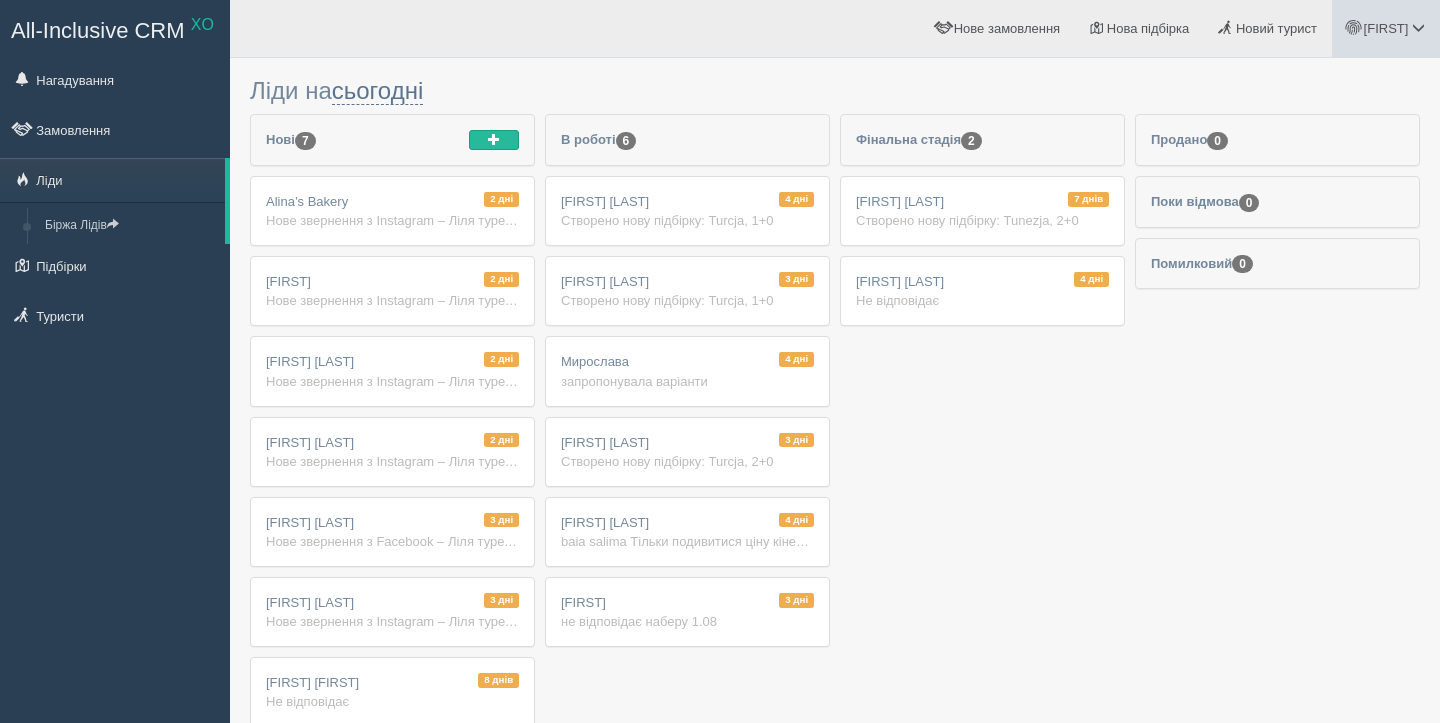 click on "[FIRST]" at bounding box center [1386, 28] 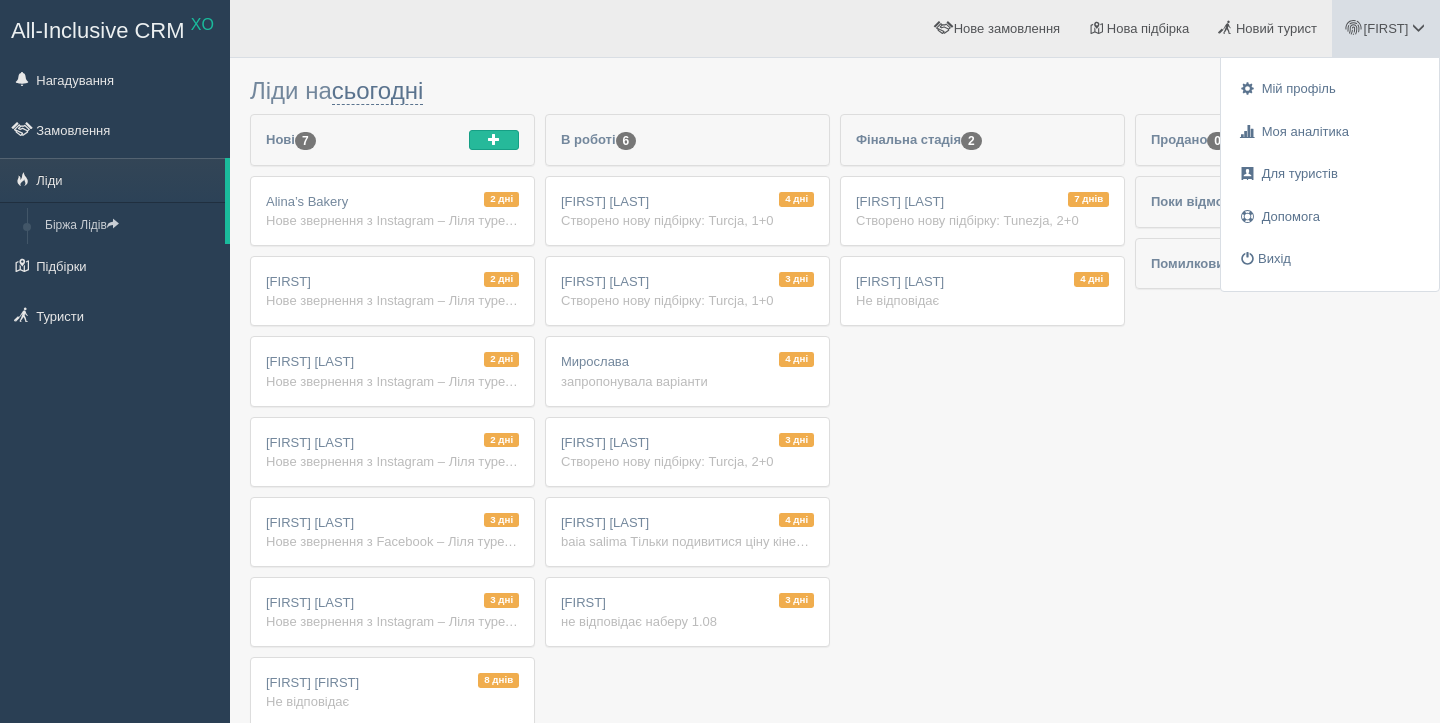click on "Фінальна стадія
2
7 днів      [FIRST] [LAST]
Створено нову підбірку: Tunezja, 2+0
4 дні      [FIRST] [LAST]
Не відповідає" at bounding box center (982, 425) 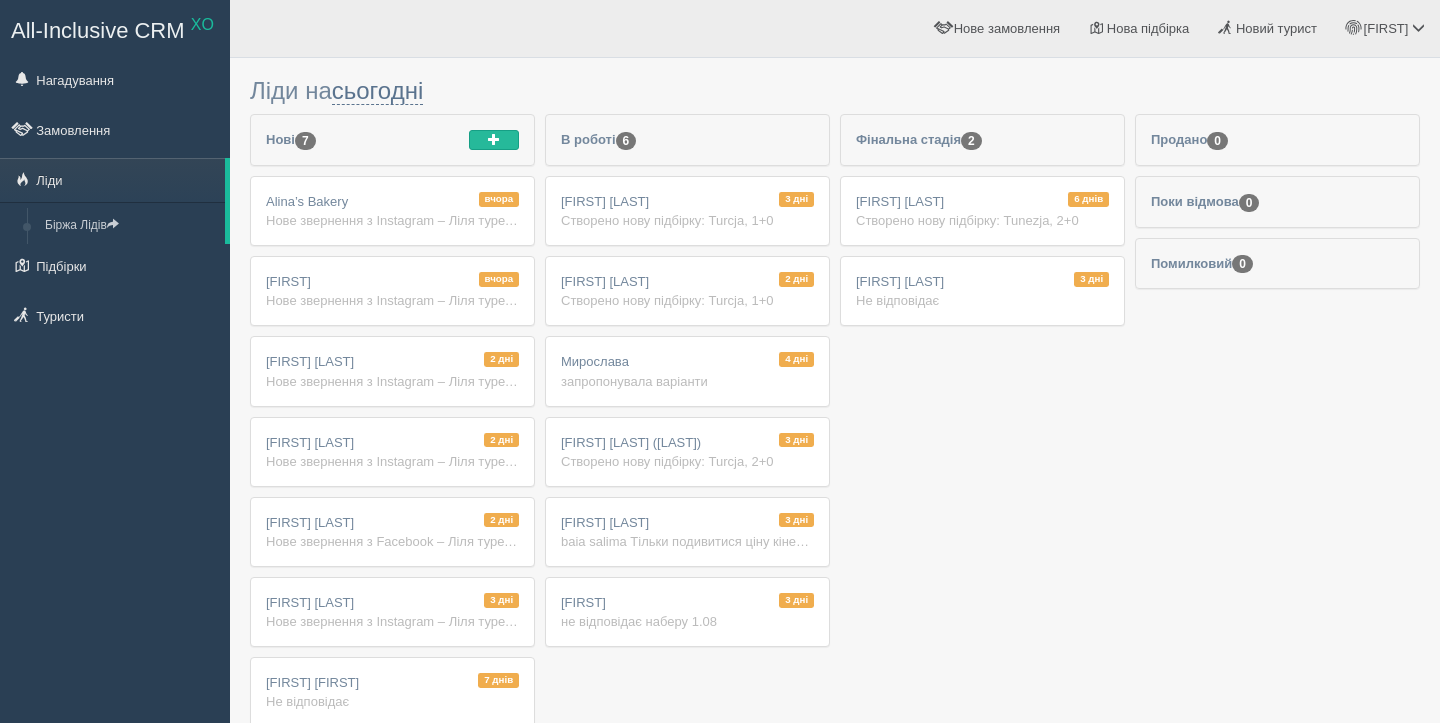scroll, scrollTop: 0, scrollLeft: 0, axis: both 